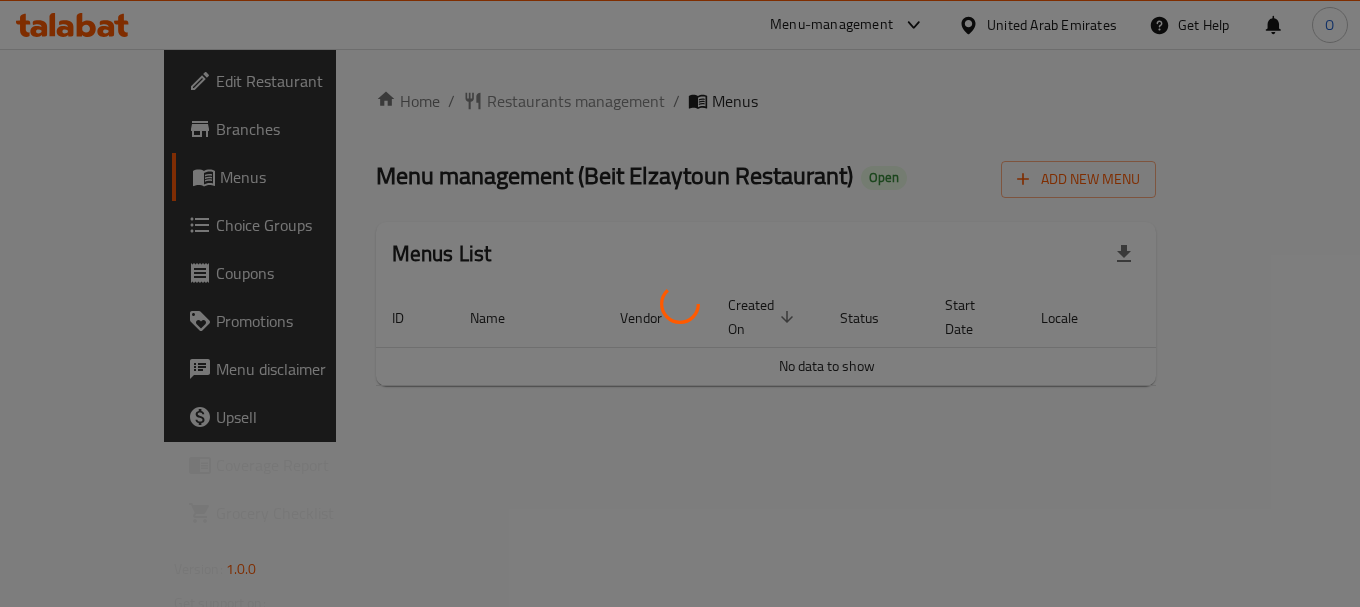 scroll, scrollTop: 0, scrollLeft: 0, axis: both 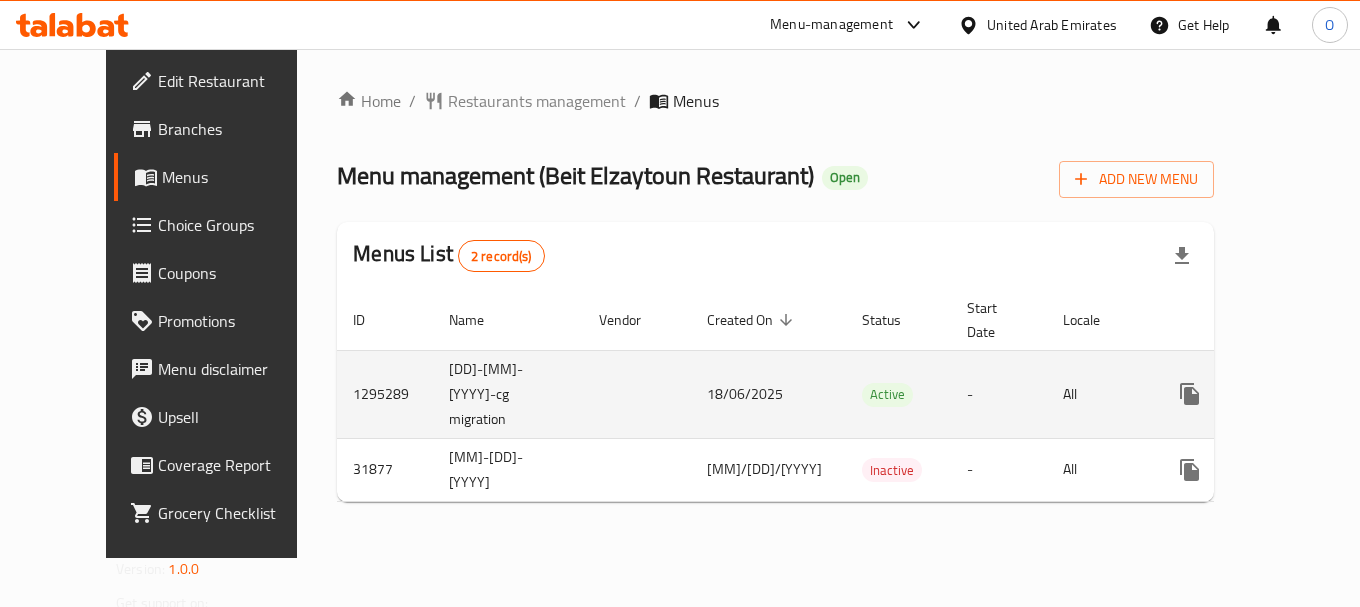 click 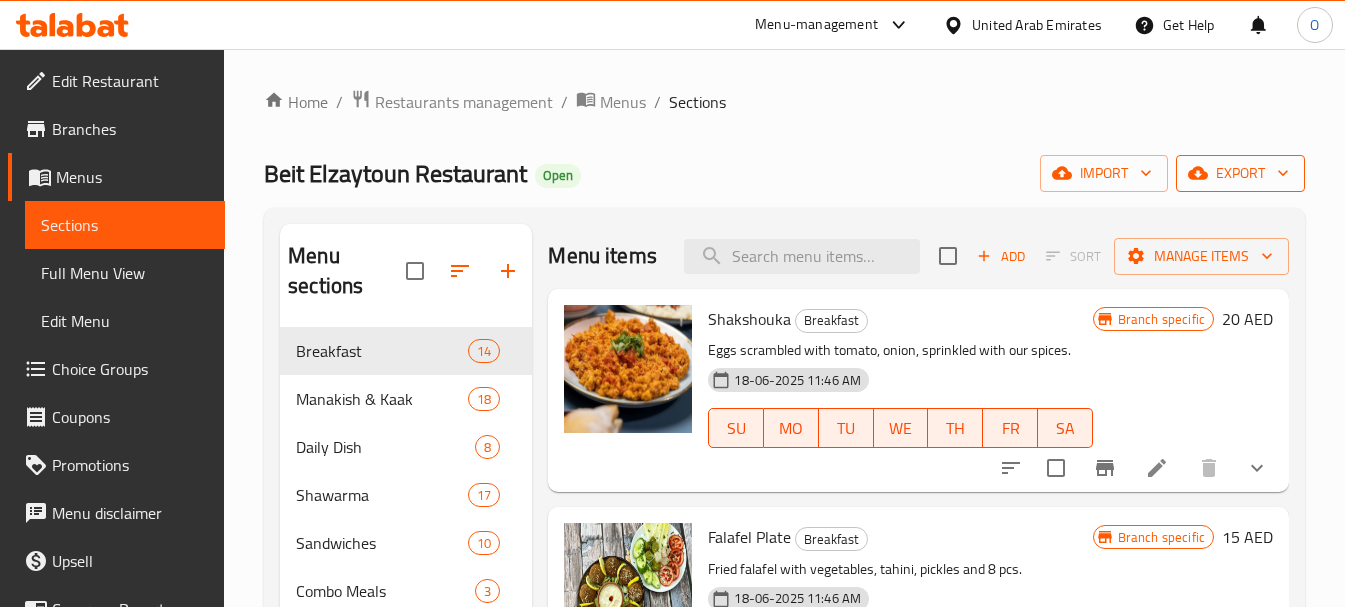 click on "export" at bounding box center [1240, 173] 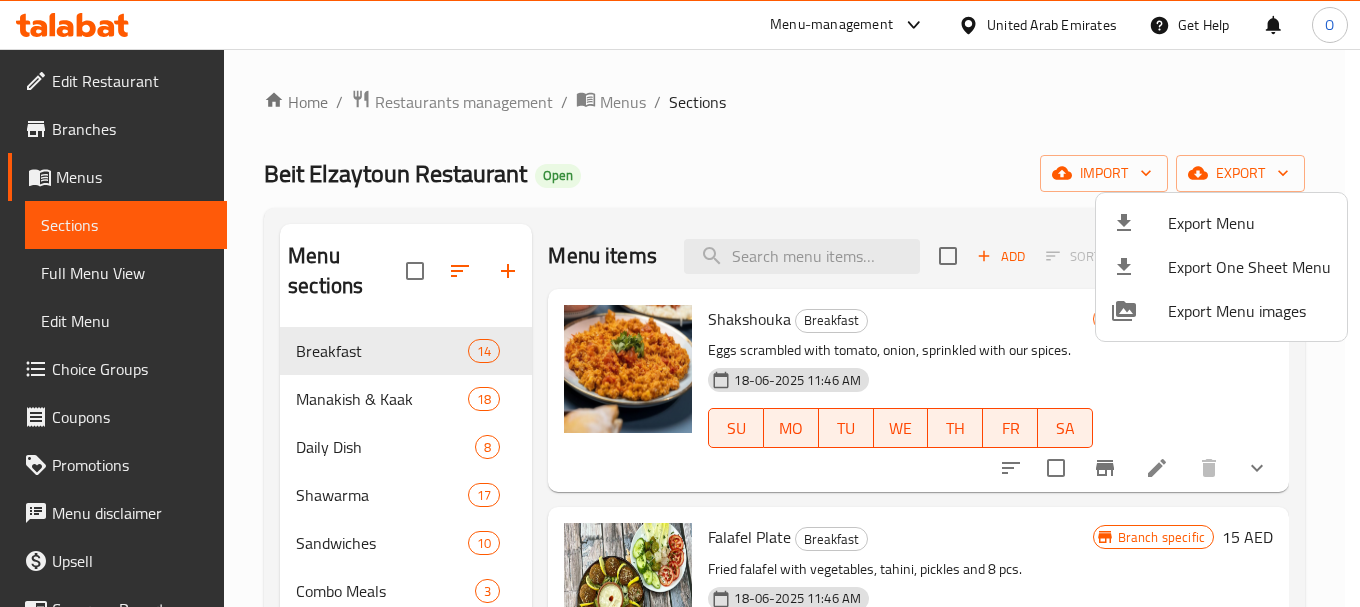 click on "Export Menu" at bounding box center [1249, 223] 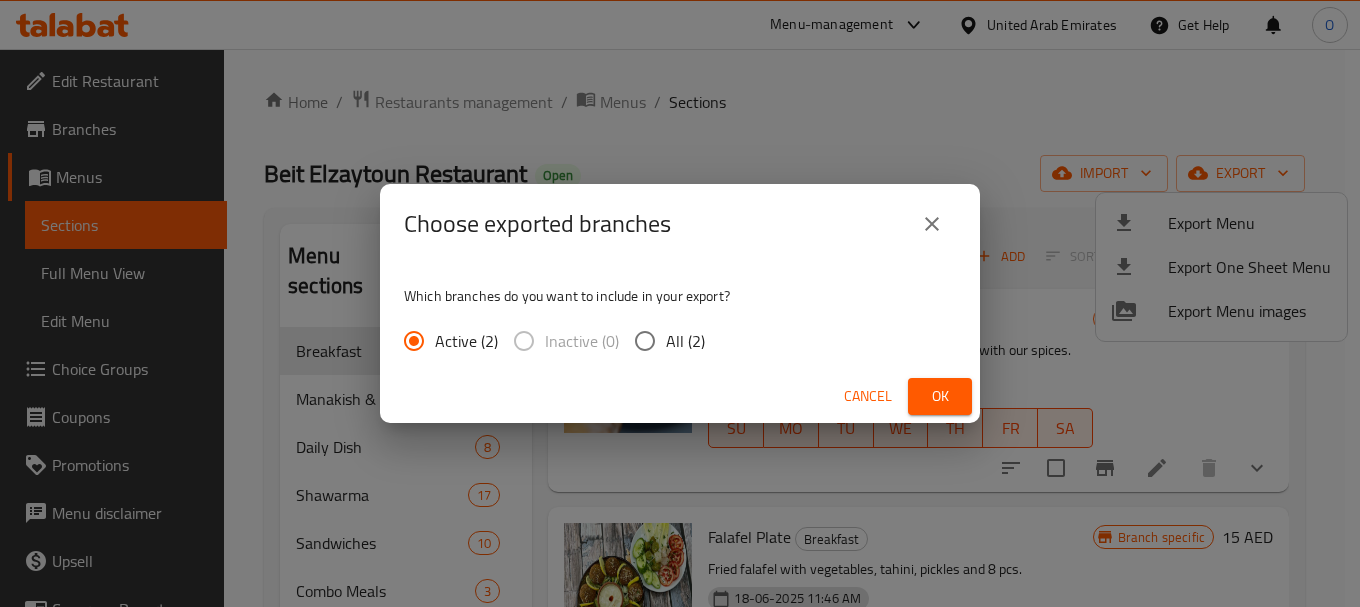 click on "Ok" at bounding box center [940, 396] 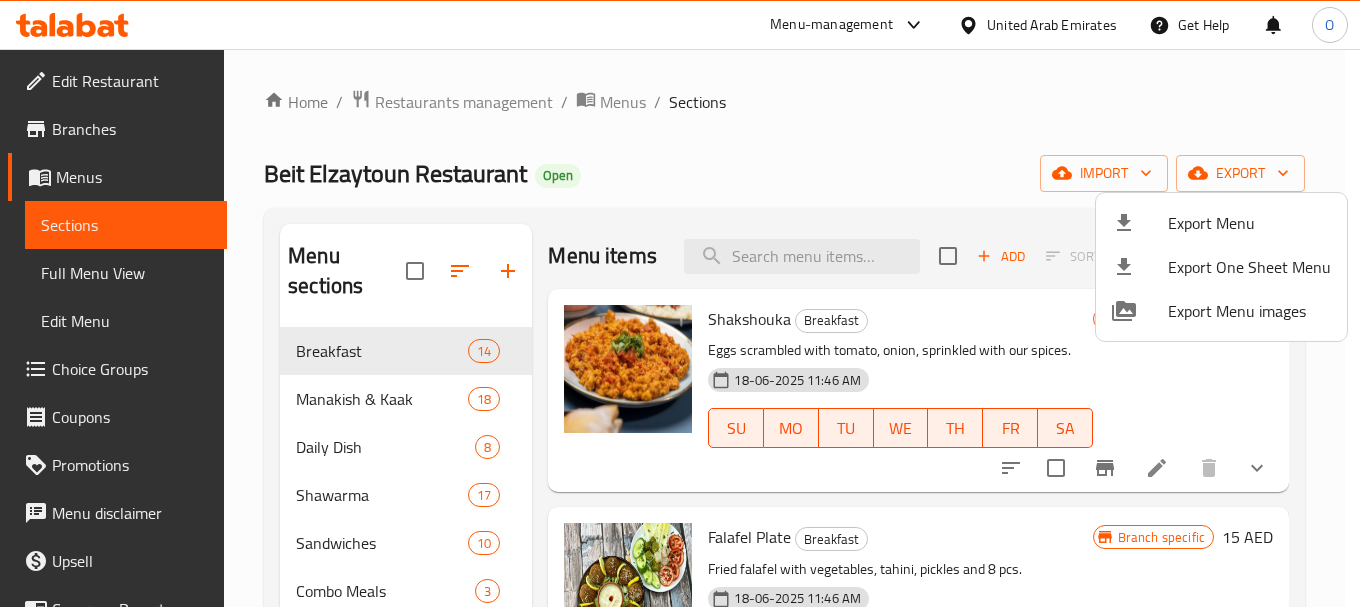 click at bounding box center (680, 303) 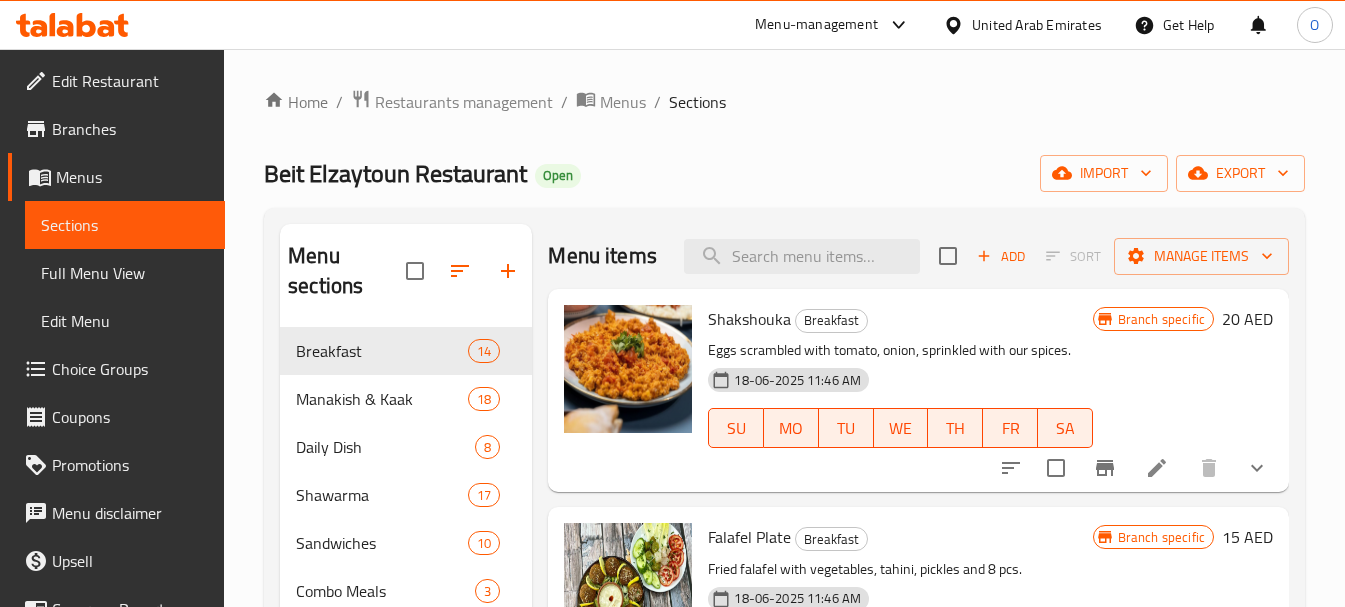 type 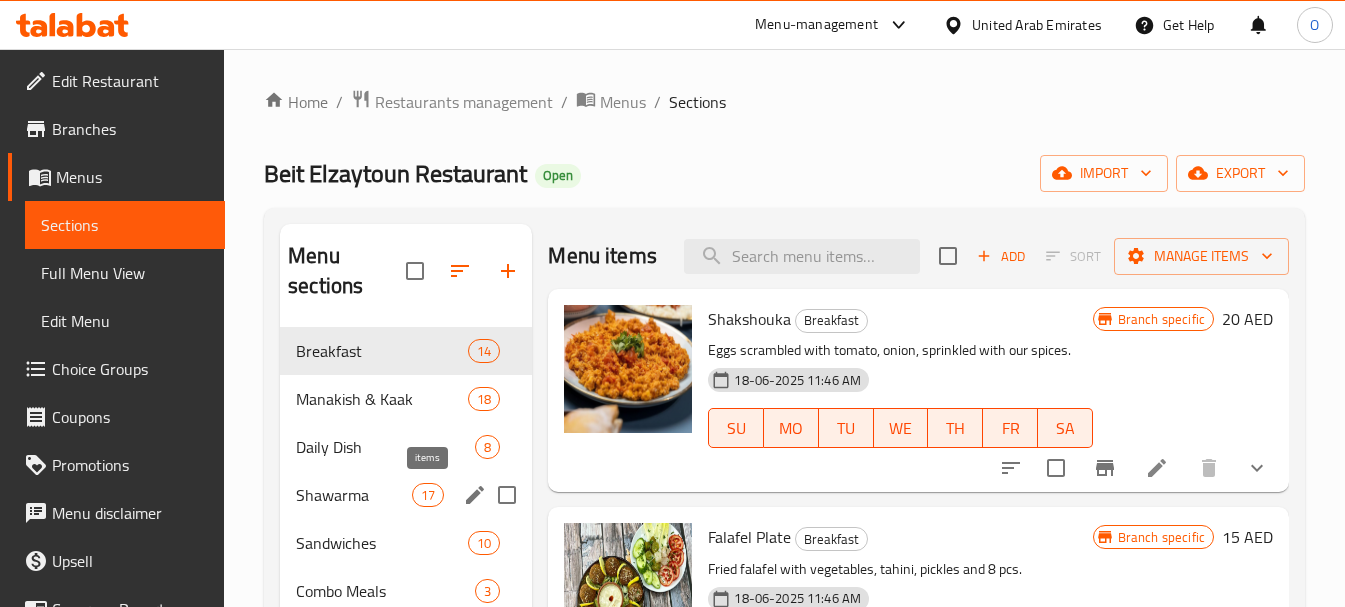 click on "17" at bounding box center (428, 495) 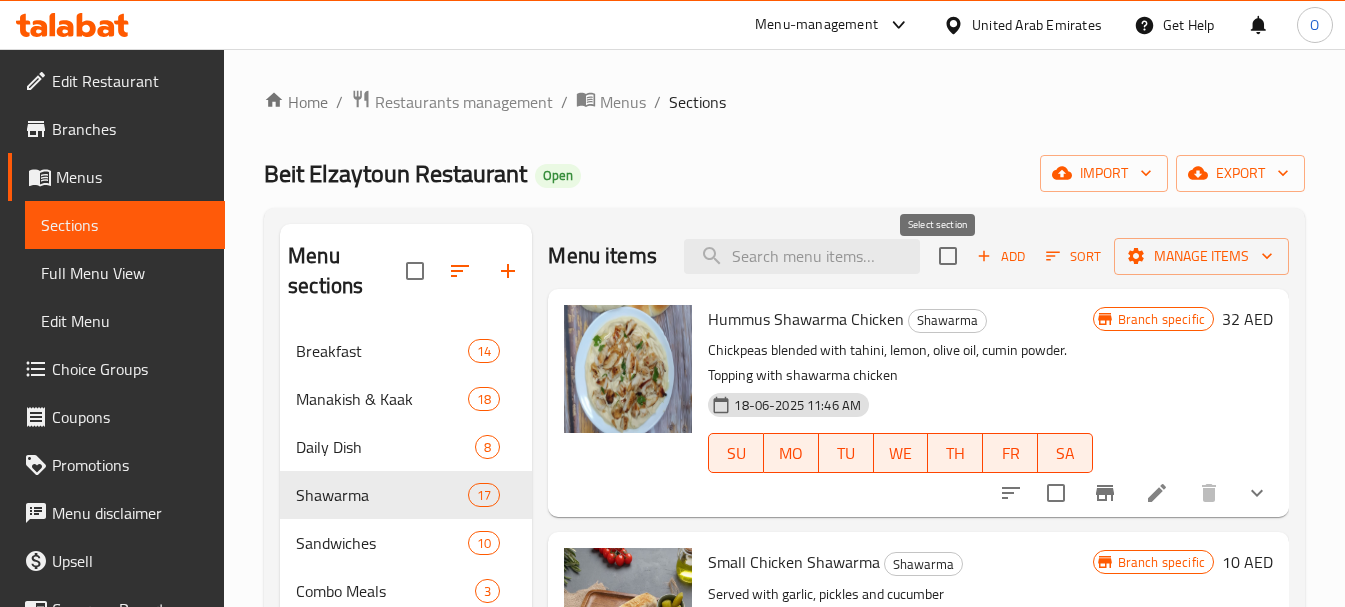 click at bounding box center [948, 256] 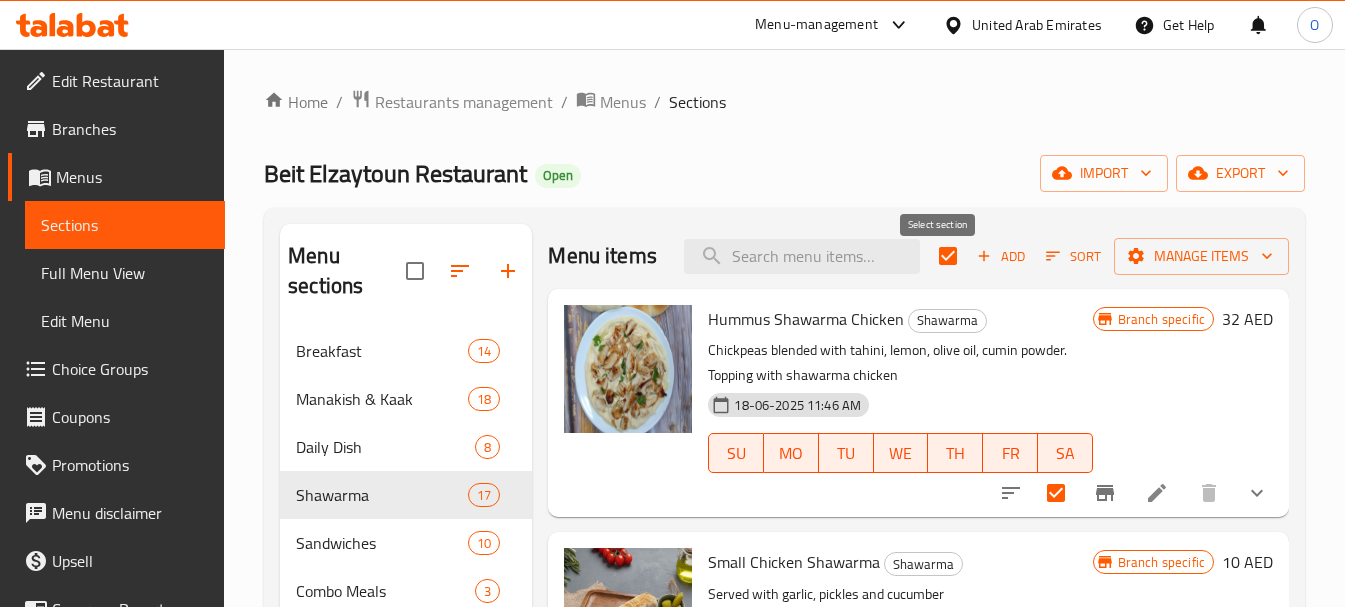 checkbox on "true" 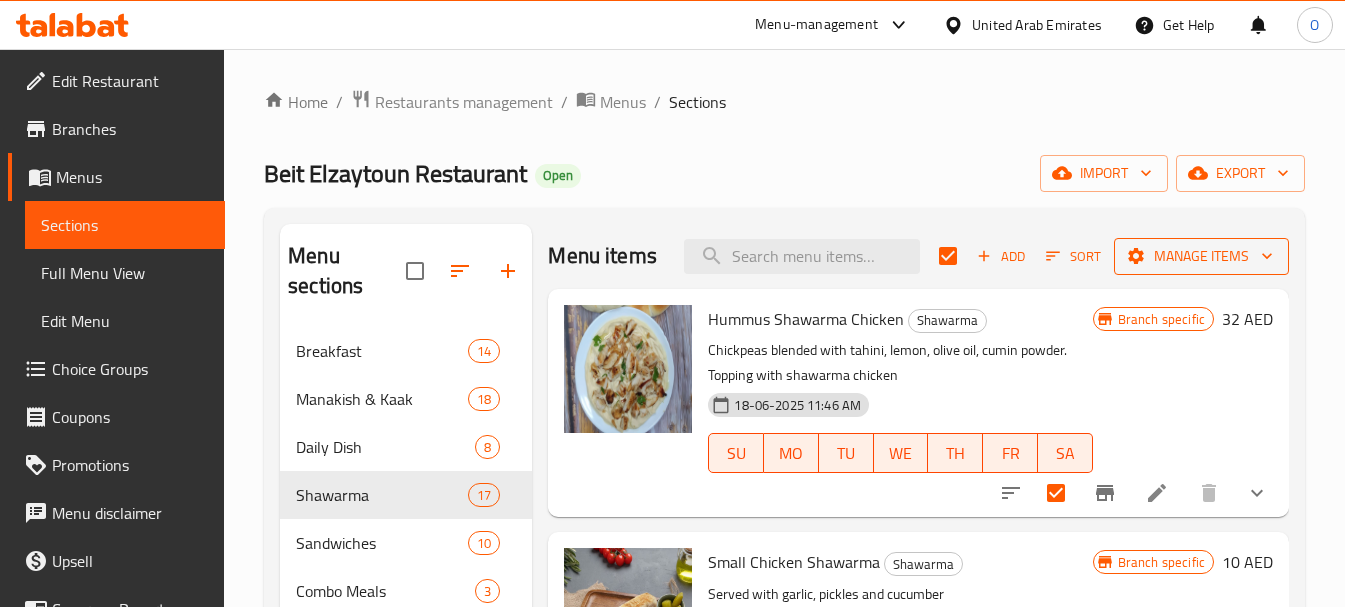 click on "Manage items" at bounding box center [1201, 256] 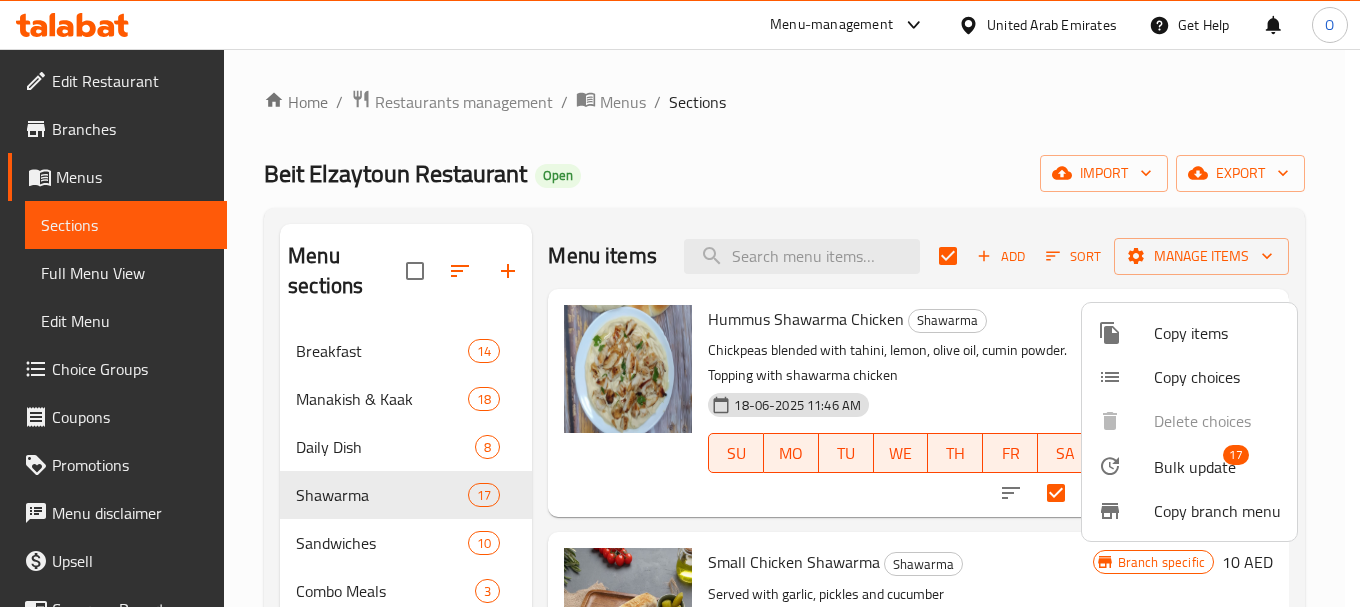 click at bounding box center (1126, 466) 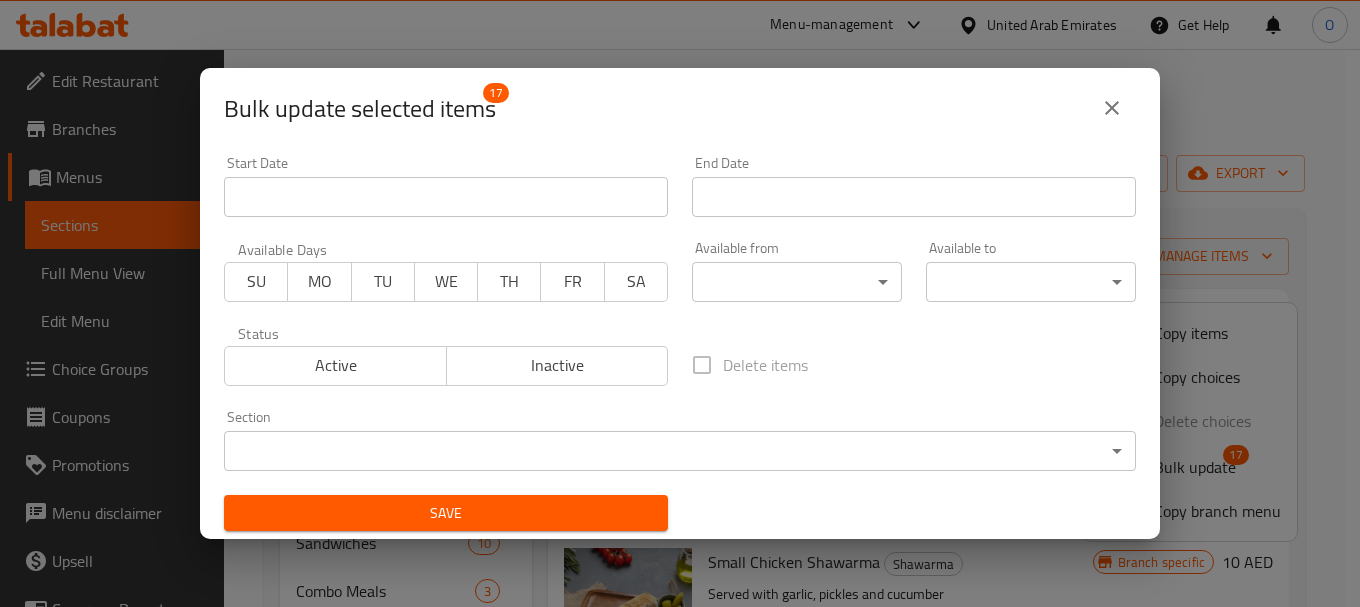 click on "​ Menu-management United Arab Emirates Get Help O   Edit Restaurant   Branches   Menus   Sections   Full Menu View   Edit Menu   Choice Groups   Coupons   Promotions   Menu disclaimer   Upsell   Coverage Report   Grocery Checklist  Version:    1.0.0  Get support on:    Support.OpsPlatform Home / Restaurants management / Menus / Sections Beit Elzaytoun Restaurant Open import export Menu sections Breakfast 14 Manakish ​ ​ Kaak 18 Daily Dish 8 Shawarma 17 Sandwiches 10 Combo Meals 3 On The Grill 11 Pizza 5 Hot Appetizers 7 Cold Appetizers 7 Soup ​ ​ Salads 9 Sides 4 Juices And Soft Drinks  21 Sweets 2 Menu items Add Sort Manage items Hummus Shawarma Chicken   Shawarma Chickpeas blended with tahini, lemon, olive oil, cumin powder. Topping with shawarma chicken [DD]-[MM]-[YYYY] [HH]:[MM] [AM/PM] SU MO TU WE TH FR SA Branch specific 32   AED Small Chicken Shawarma   Shawarma Served with garlic, pickles and cucumber [MM]-[DD]-[YYYY] [HH]:[MM] [AM/PM] SU MO TU WE TH FR SA Branch specific 10   AED Large Chicken Shawarma   Shawarma SU MO TU WE TH FR" at bounding box center (680, 328) 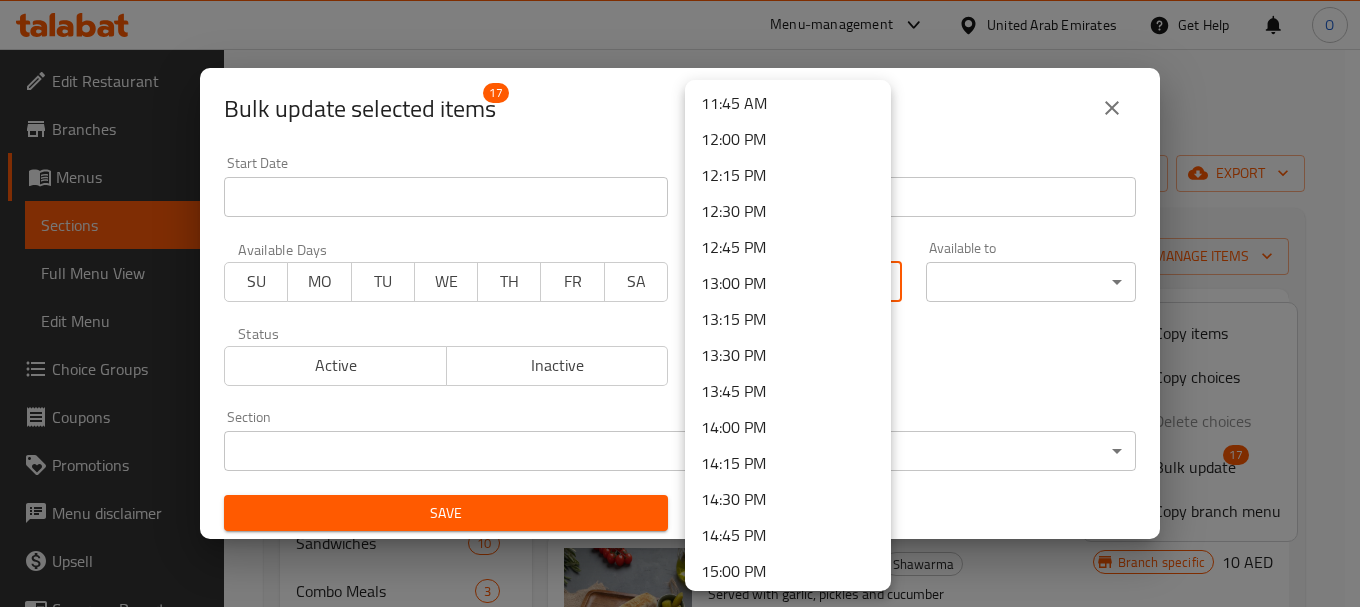 scroll, scrollTop: 1700, scrollLeft: 0, axis: vertical 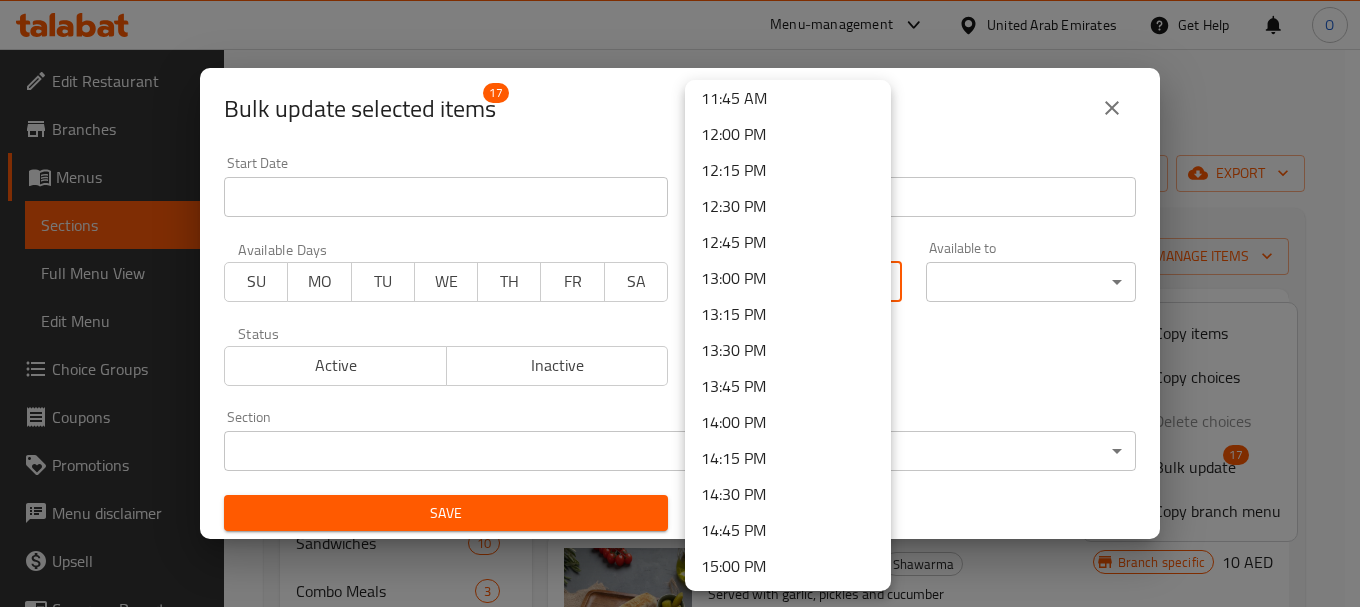 click on "12:00 PM" at bounding box center [788, 134] 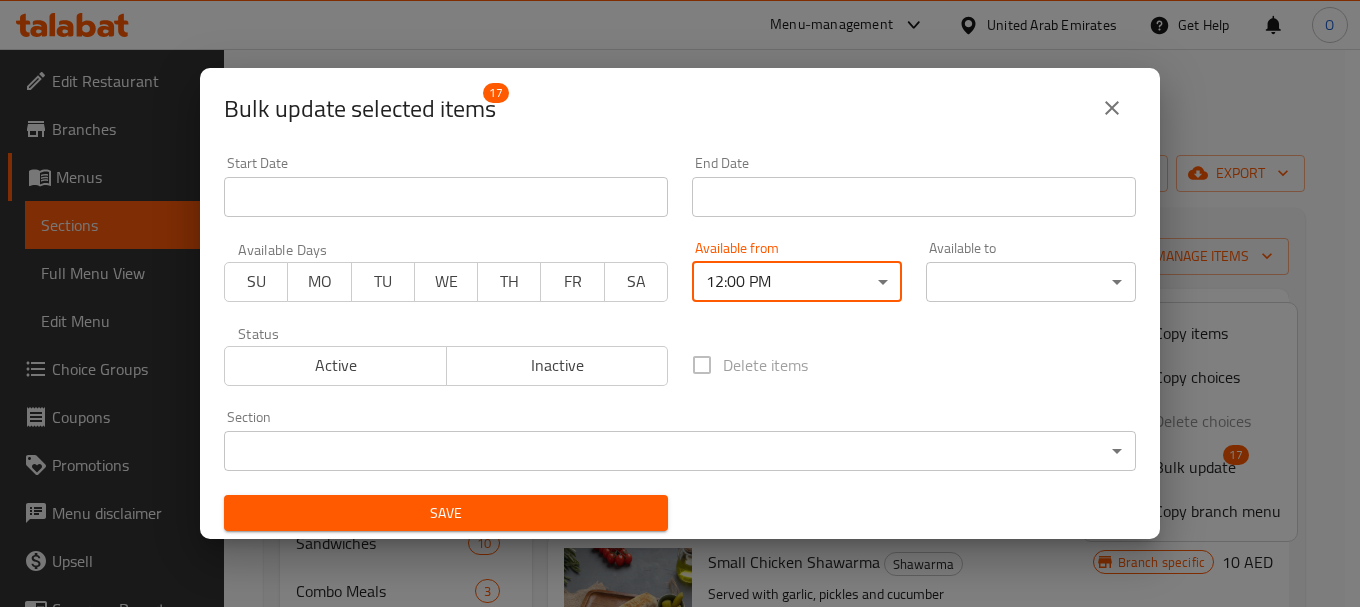 click on "​ Menu-management United Arab Emirates Get Help O   Edit Restaurant   Branches   Menus   Sections   Full Menu View   Edit Menu   Choice Groups   Coupons   Promotions   Menu disclaimer   Upsell   Coverage Report   Grocery Checklist  Version:    1.0.0  Get support on:    Support.OpsPlatform Home / Restaurants management / Menus / Sections Beit Elzaytoun Restaurant Open import export Menu sections Breakfast 14 Manakish ​ ​ Kaak 18 Daily Dish 8 Shawarma 17 Sandwiches 10 Combo Meals 3 On The Grill 11 Pizza 5 Hot Appetizers 7 Cold Appetizers 7 Soup ​ ​ Salads 9 Sides 4 Juices And Soft Drinks  21 Sweets 2 Menu items Add Sort Manage items Hummus Shawarma Chicken   Shawarma Chickpeas blended with tahini, lemon, olive oil, cumin powder. Topping with shawarma chicken [DD]-[MM]-[YYYY] [HH]:[MM] [AM/PM] SU MO TU WE TH FR SA Branch specific 32   AED Small Chicken Shawarma   Shawarma Served with garlic, pickles and cucumber [MM]-[DD]-[YYYY] [HH]:[MM] [AM/PM] SU MO TU WE TH FR SA Branch specific 10   AED Large Chicken Shawarma   Shawarma SU MO TU WE TH FR" at bounding box center [680, 328] 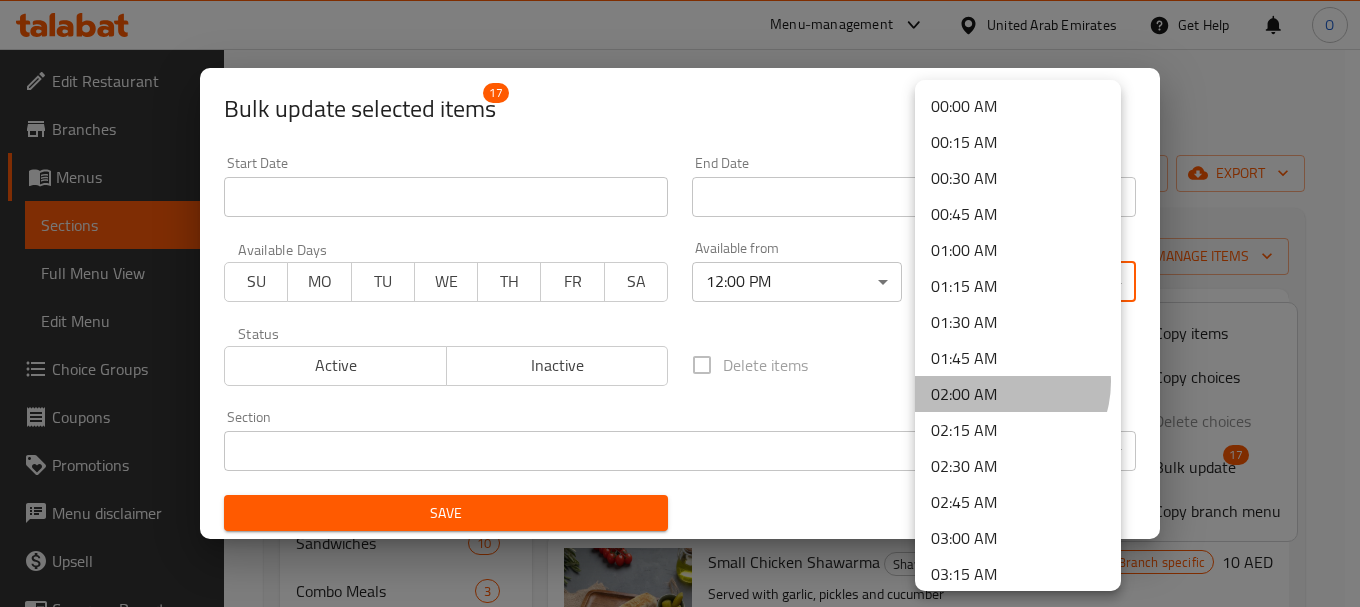 click on "02:00 AM" at bounding box center (1018, 394) 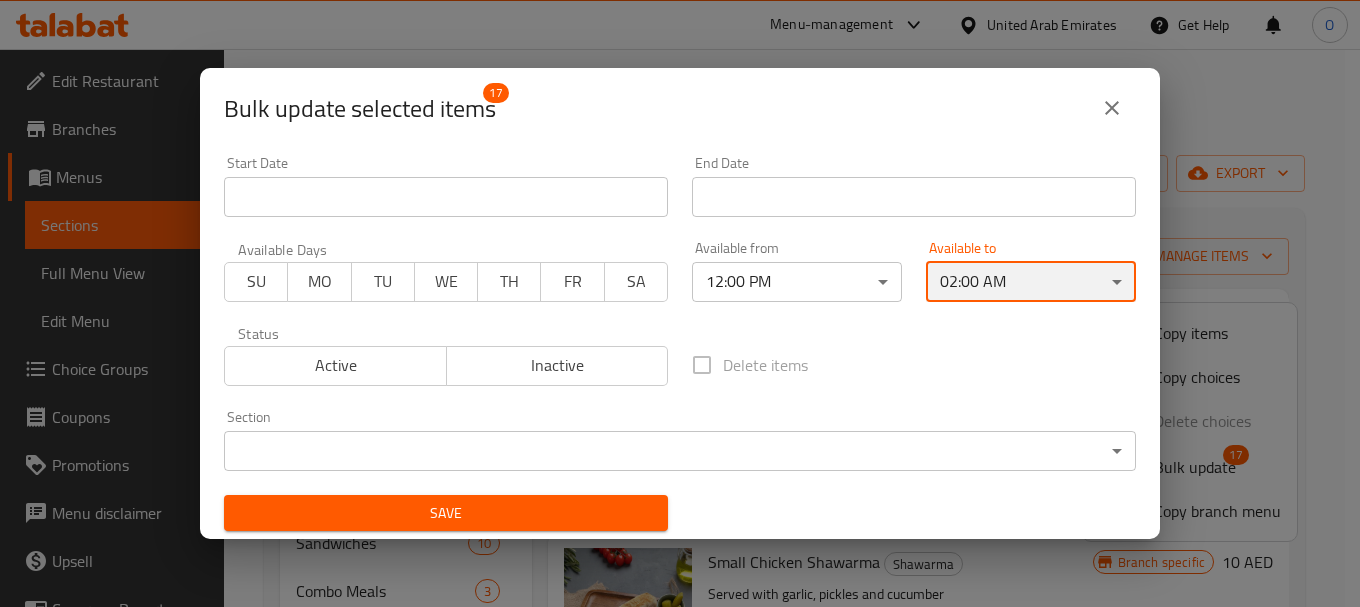 scroll, scrollTop: 4, scrollLeft: 0, axis: vertical 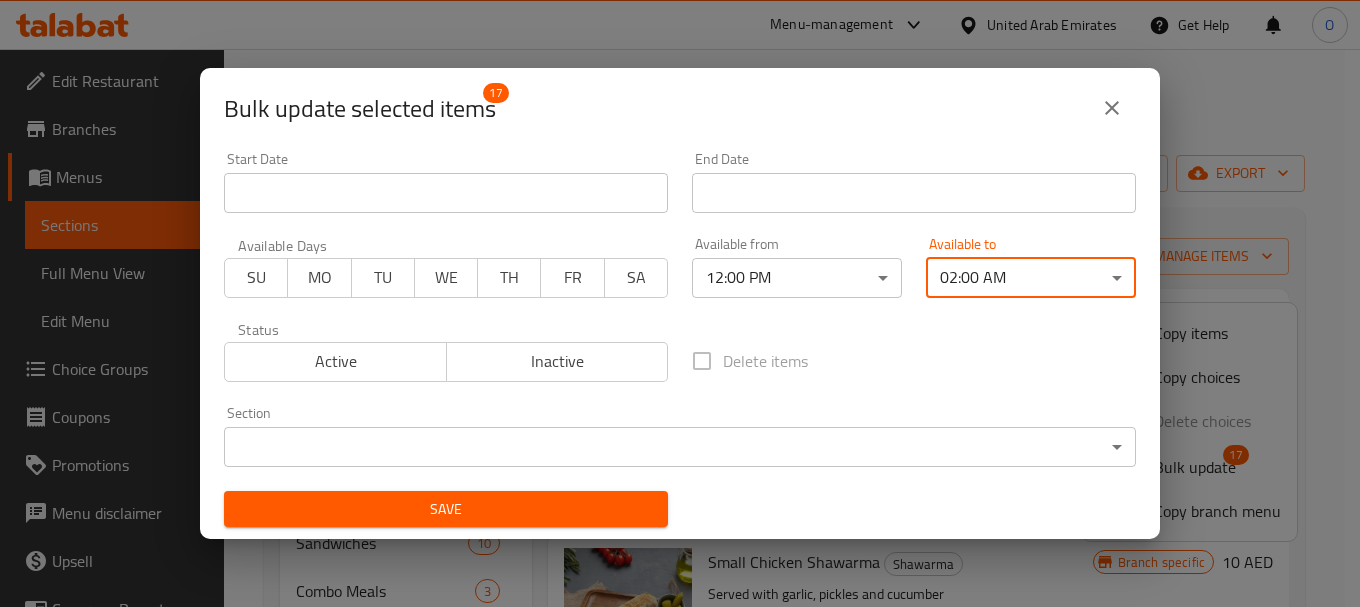 click on "Save" at bounding box center (446, 509) 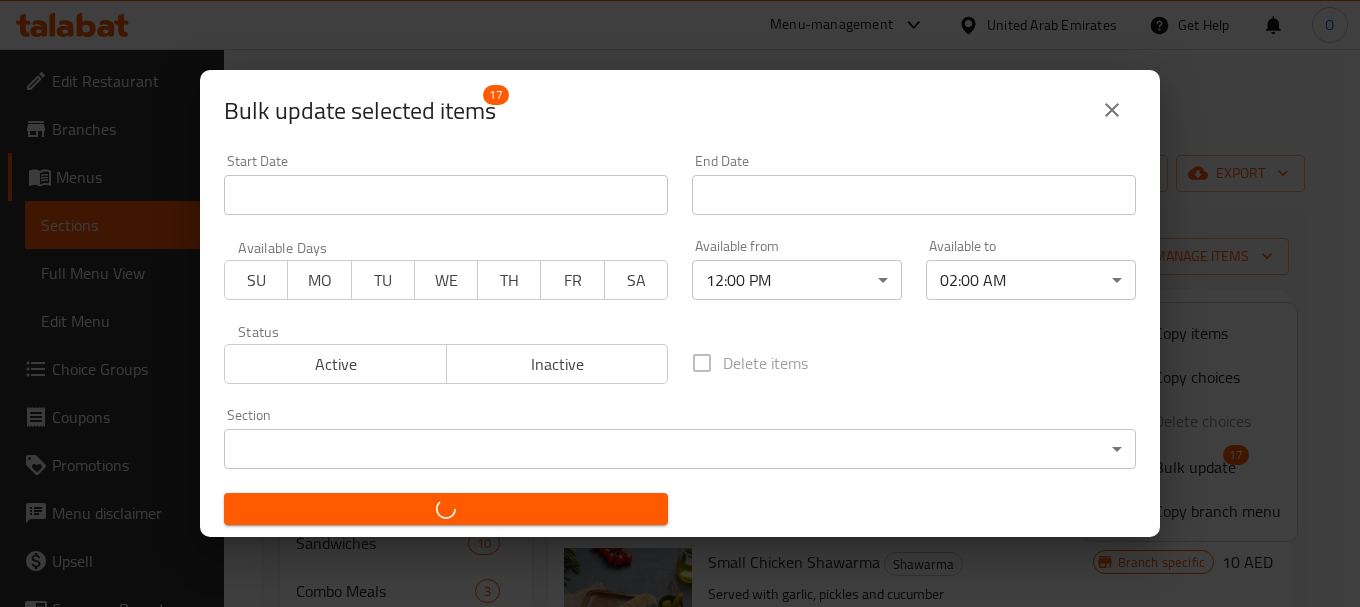 checkbox on "false" 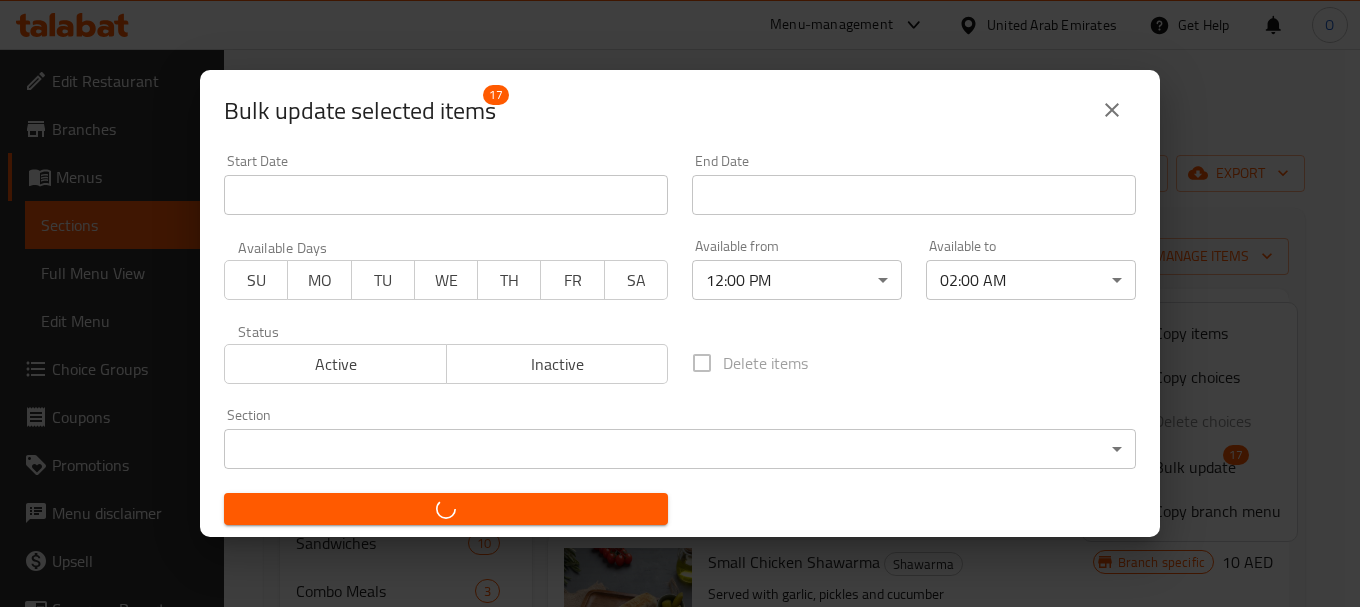 checkbox on "false" 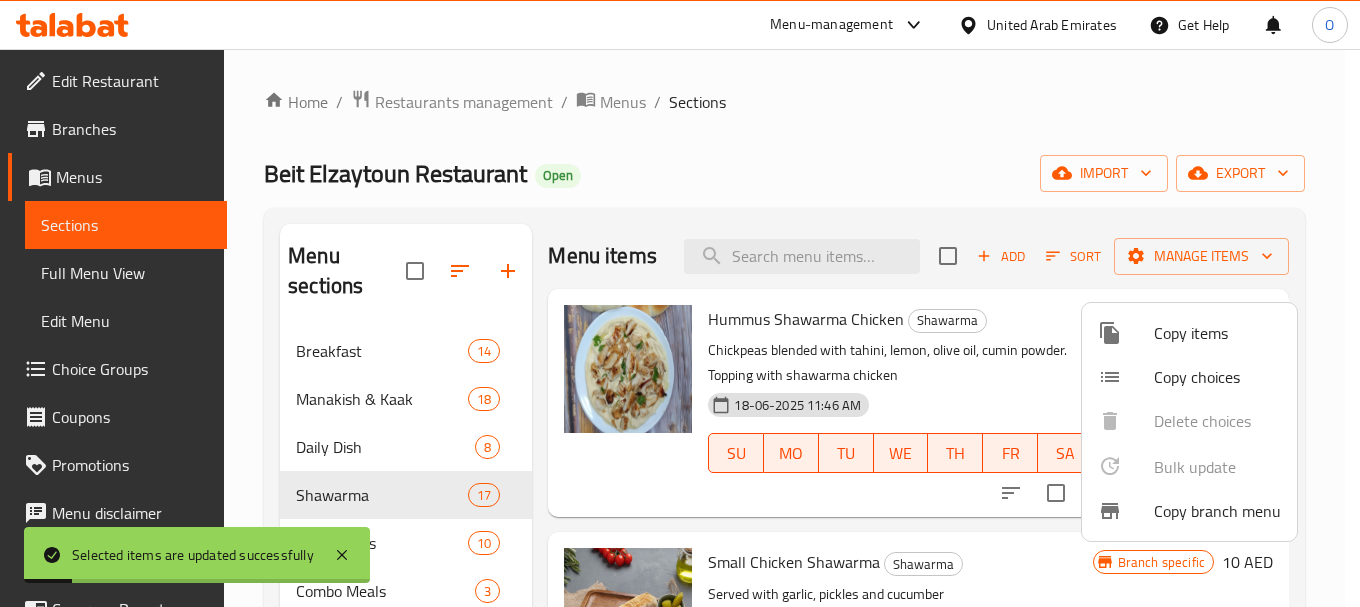 click at bounding box center (680, 303) 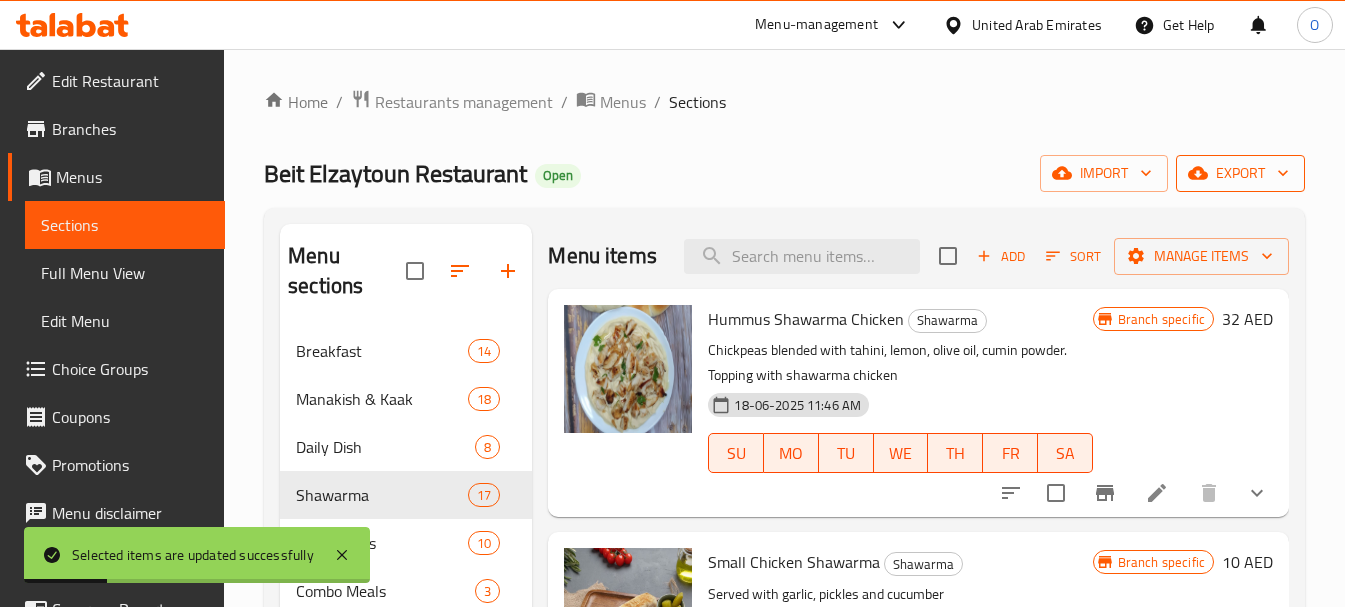 click on "export" at bounding box center [1240, 173] 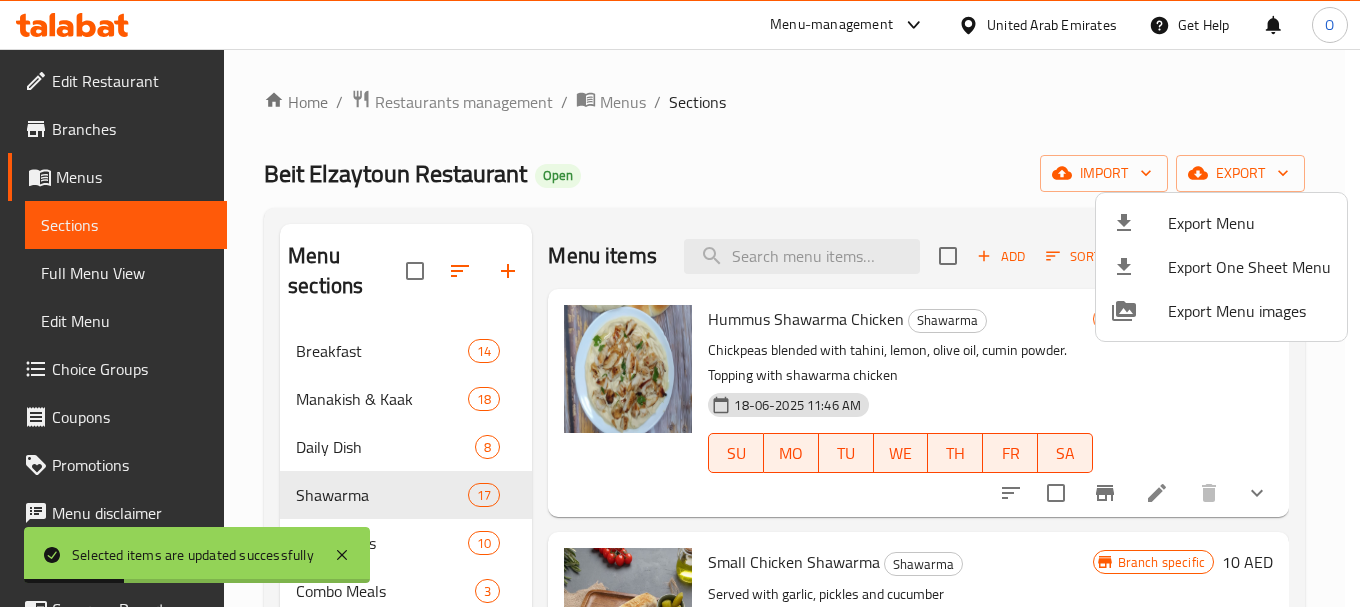click on "Export Menu" at bounding box center [1249, 223] 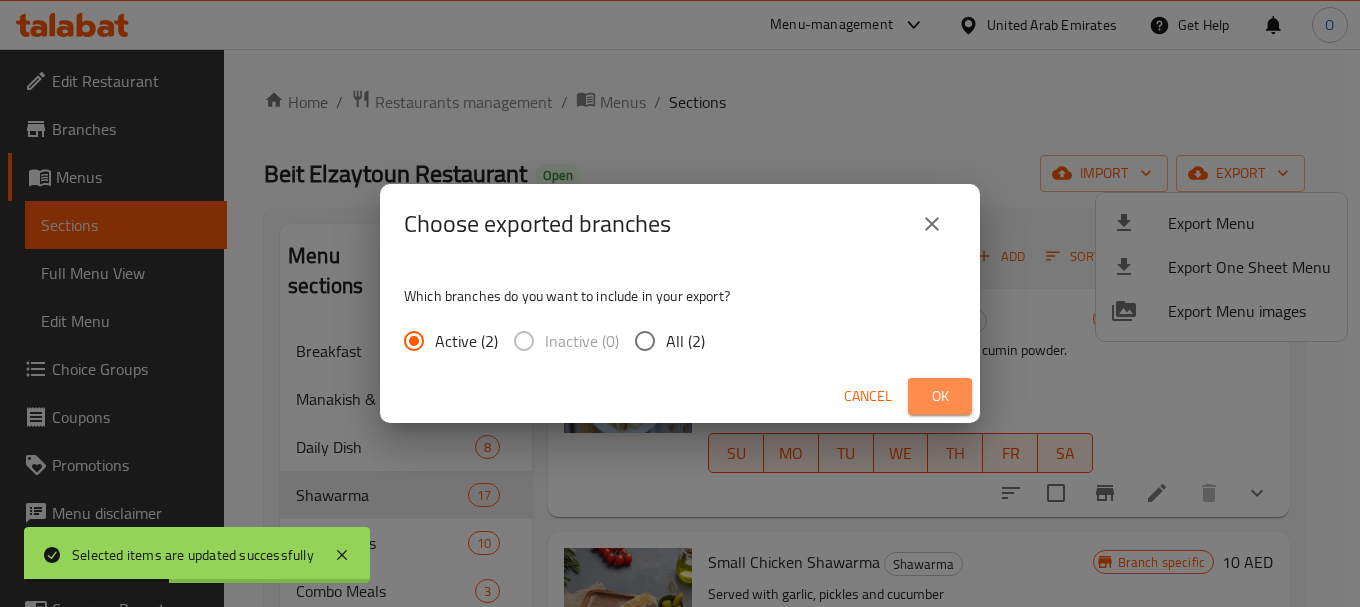 click on "Ok" at bounding box center [940, 396] 